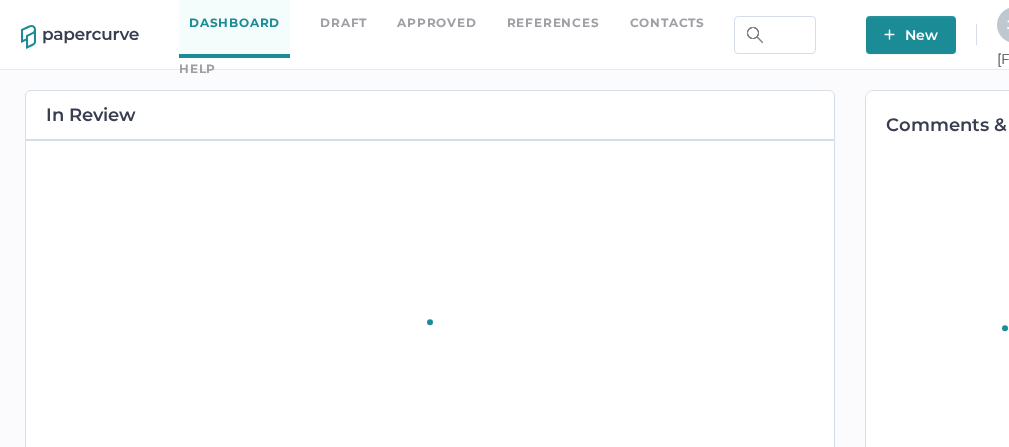 scroll, scrollTop: 0, scrollLeft: 0, axis: both 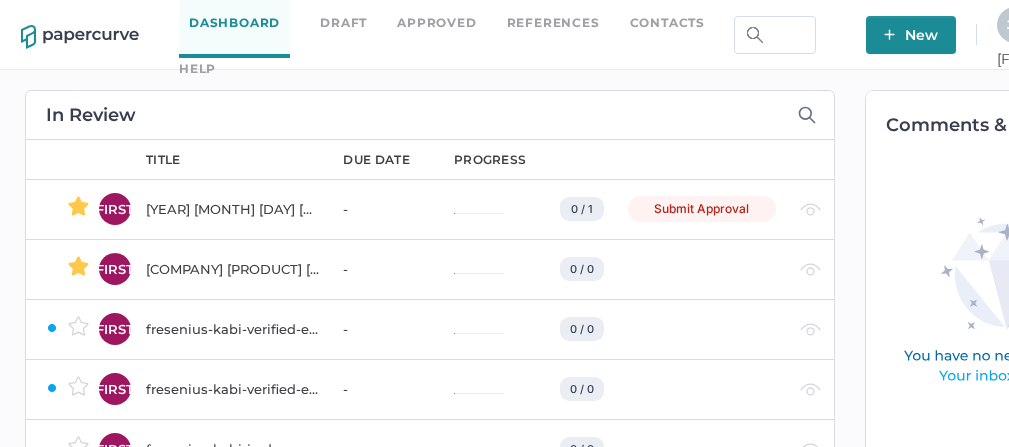 click on "Contacts" at bounding box center [667, 23] 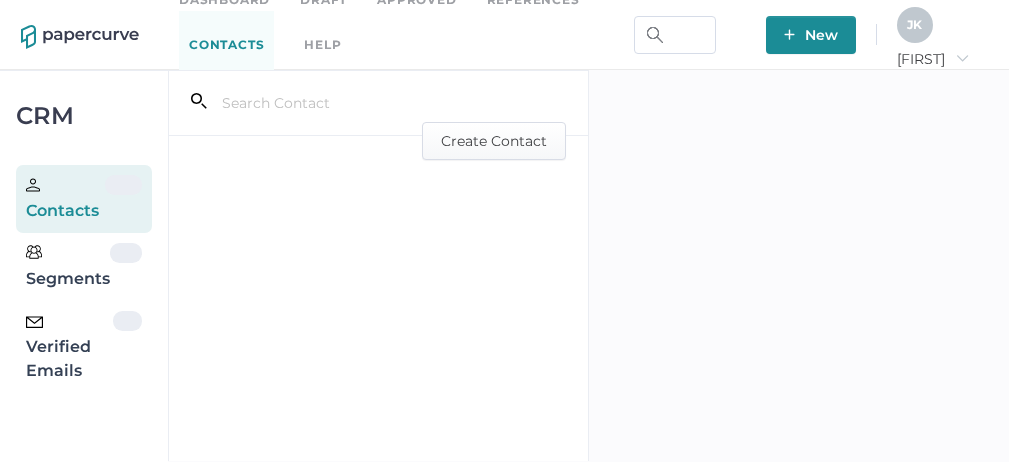 scroll, scrollTop: 0, scrollLeft: 0, axis: both 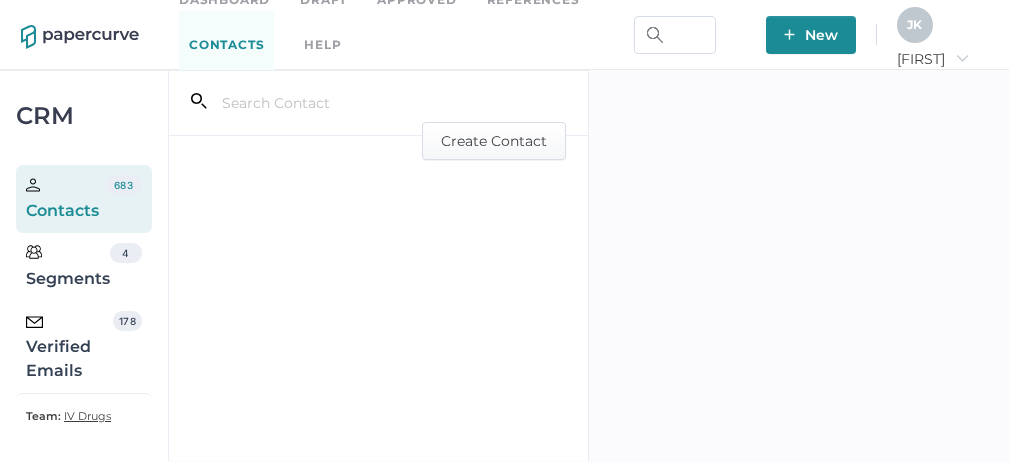 click on "Verified Emails" at bounding box center [69, 347] 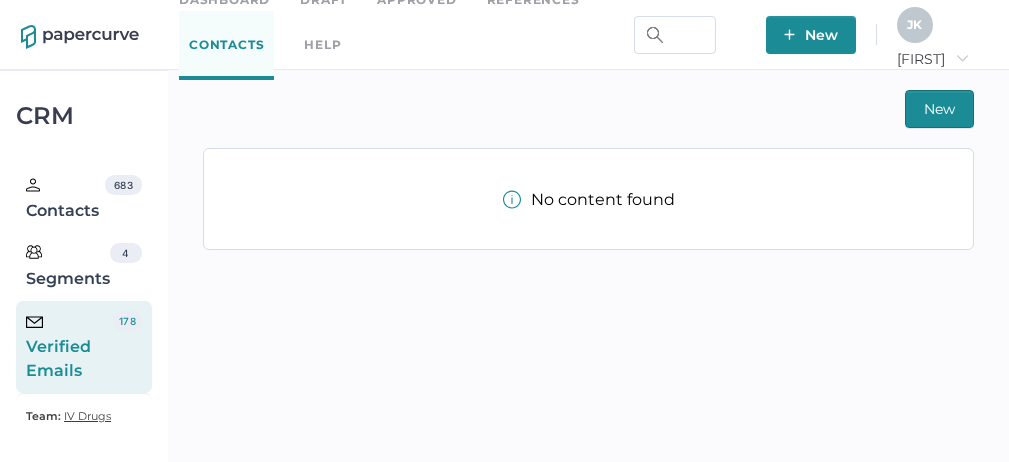 click on "Verified Emails" at bounding box center (69, 347) 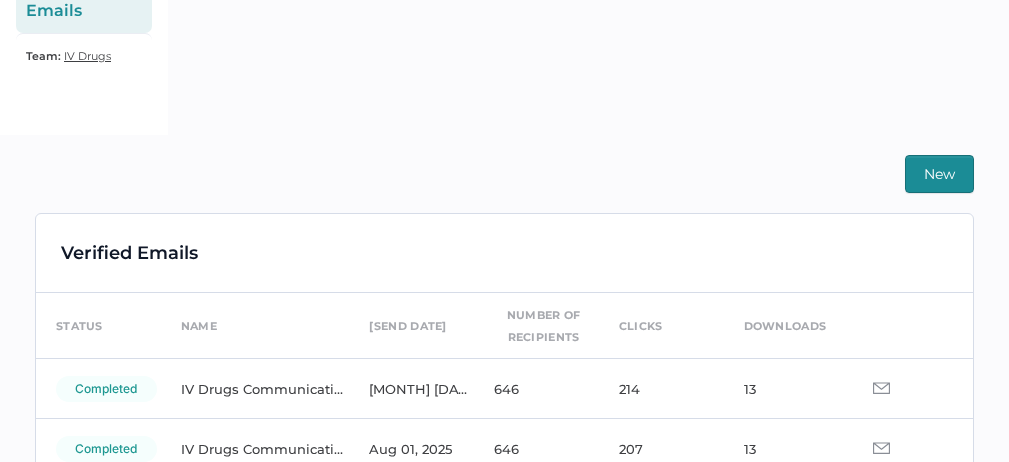 scroll, scrollTop: 475, scrollLeft: 0, axis: vertical 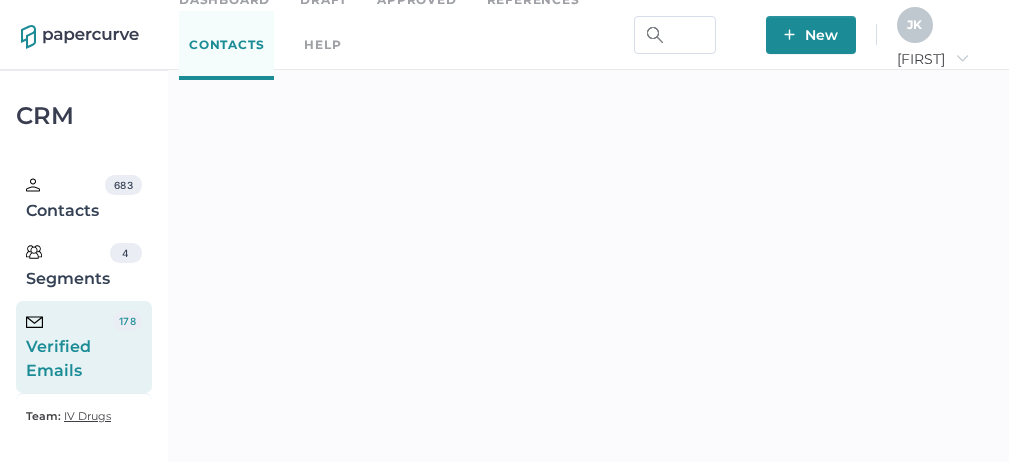 click on "[INITIAL] [INITIAL]" at bounding box center (915, 25) 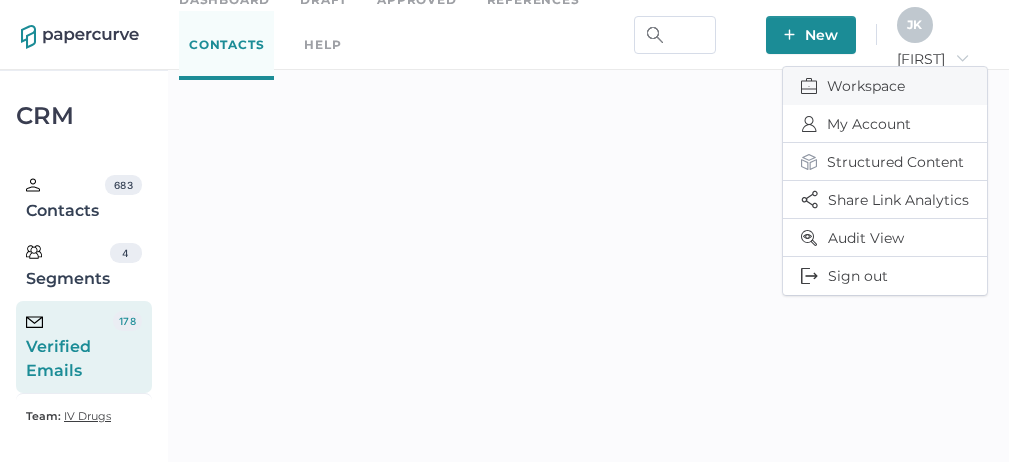 click on "Workspace" at bounding box center [885, 86] 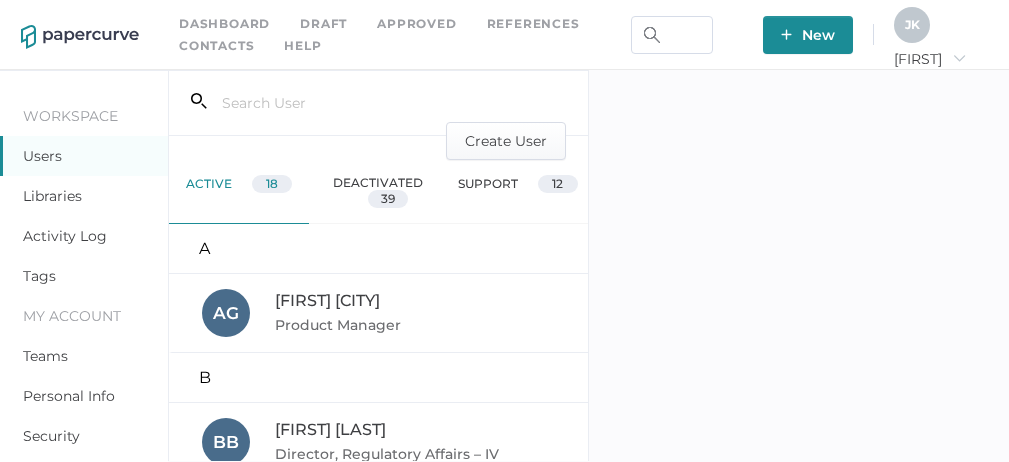 click on "Activity Log" at bounding box center [65, 236] 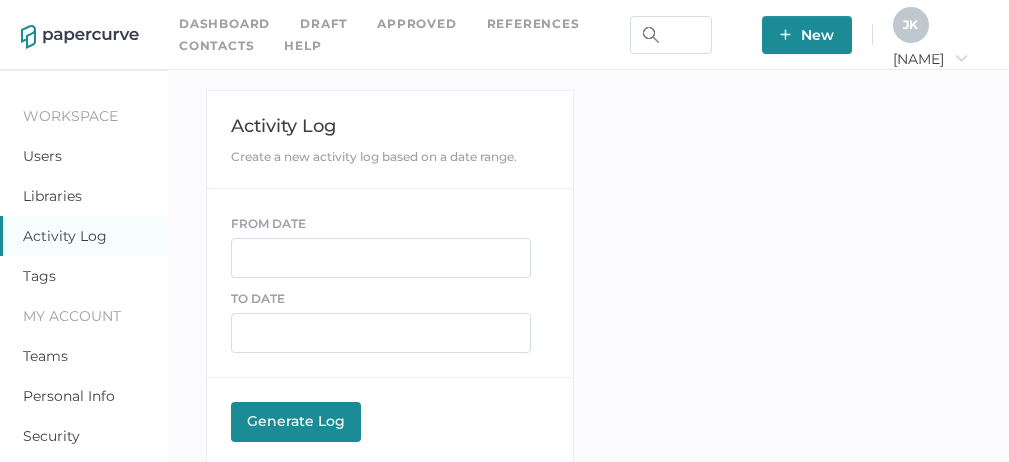 scroll, scrollTop: 0, scrollLeft: 0, axis: both 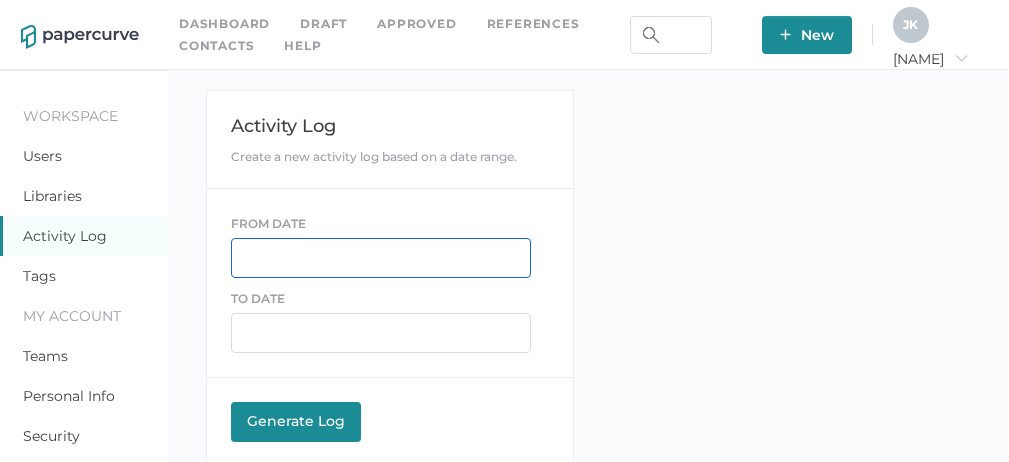 click at bounding box center [381, 258] 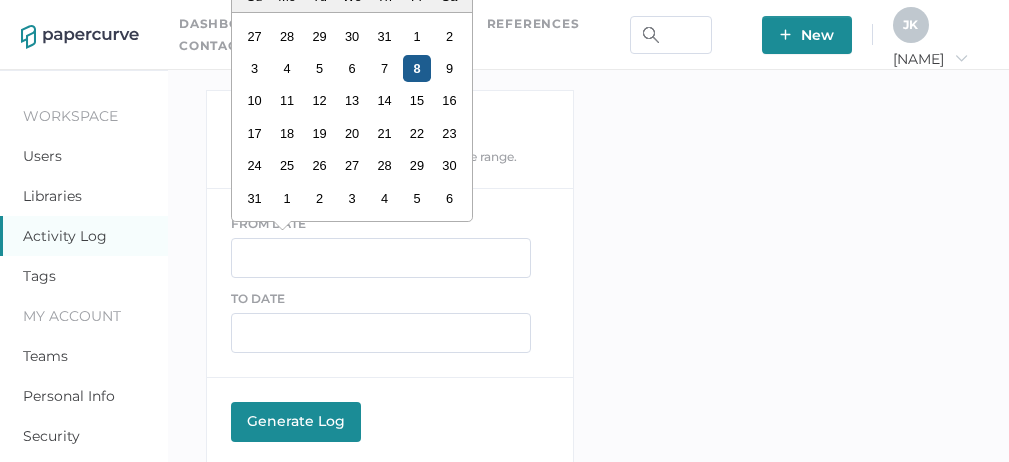 click on "8" at bounding box center [417, 68] 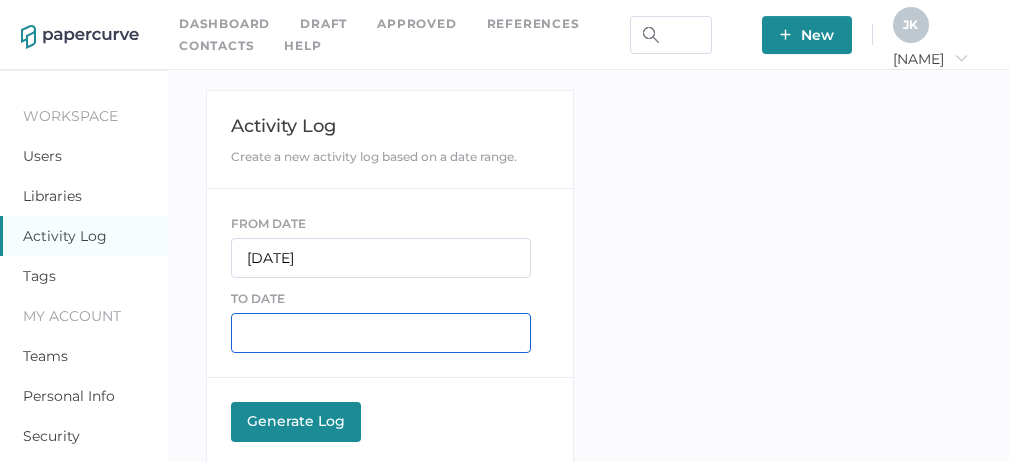 click at bounding box center [381, 333] 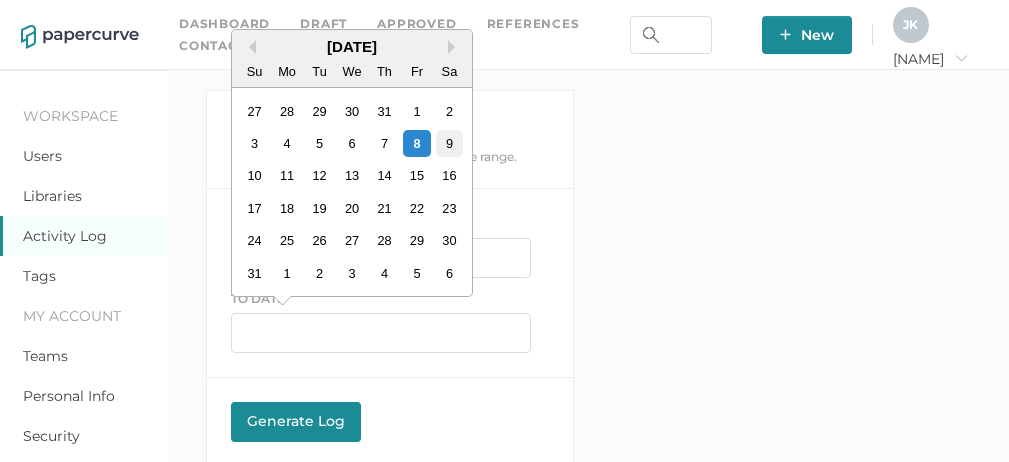 click on "9" at bounding box center (449, 143) 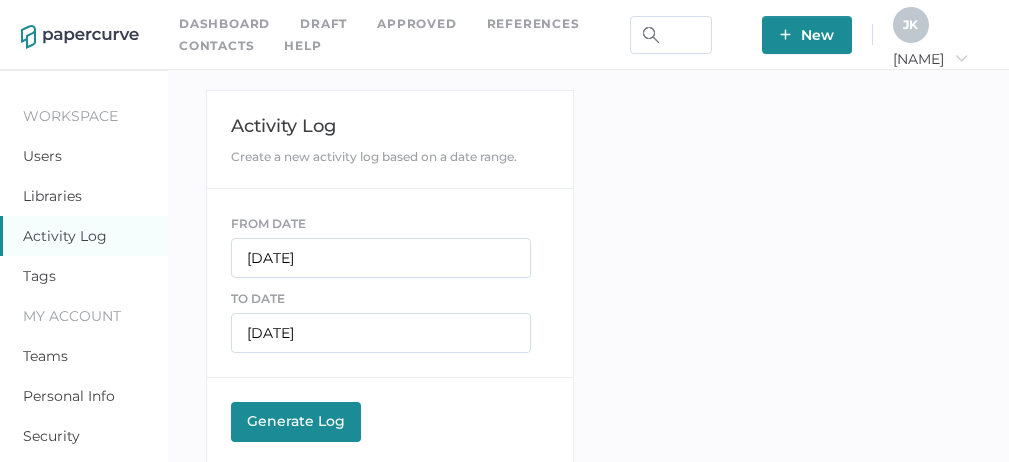 click on "Generate Log" at bounding box center [296, 421] 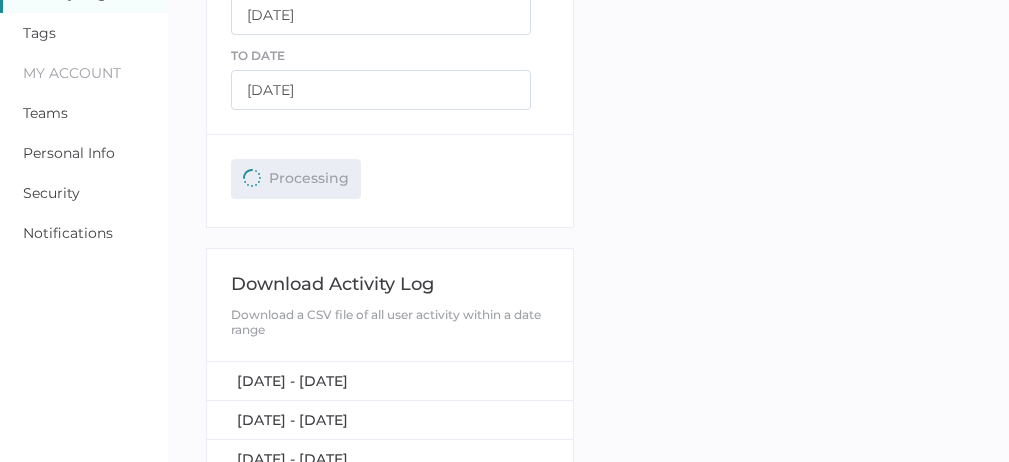scroll, scrollTop: 255, scrollLeft: 0, axis: vertical 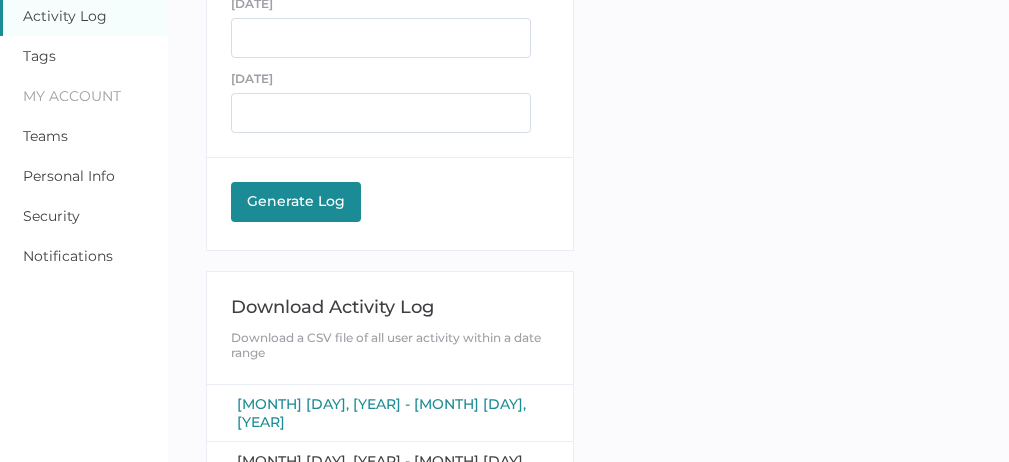 click on "[MONTH] [DAY], [YEAR] - [MONTH] [DAY], [YEAR]" at bounding box center [381, 413] 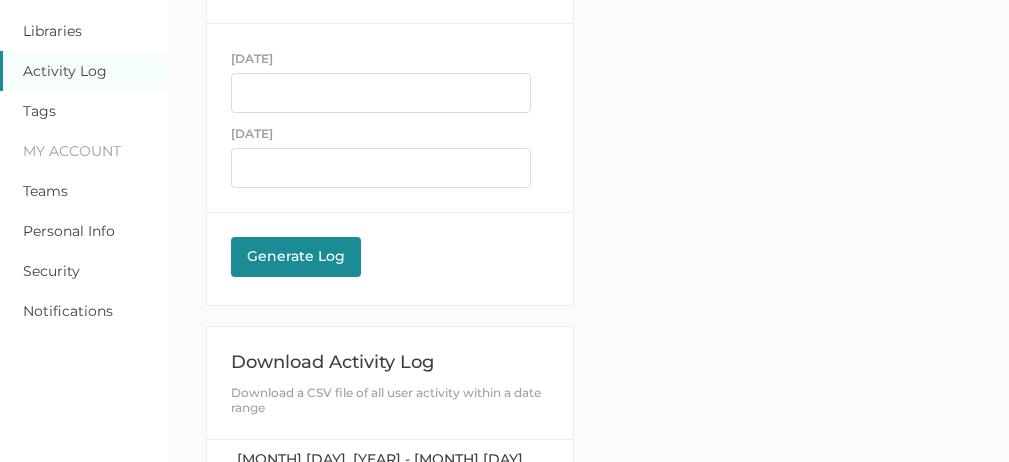 scroll, scrollTop: 0, scrollLeft: 0, axis: both 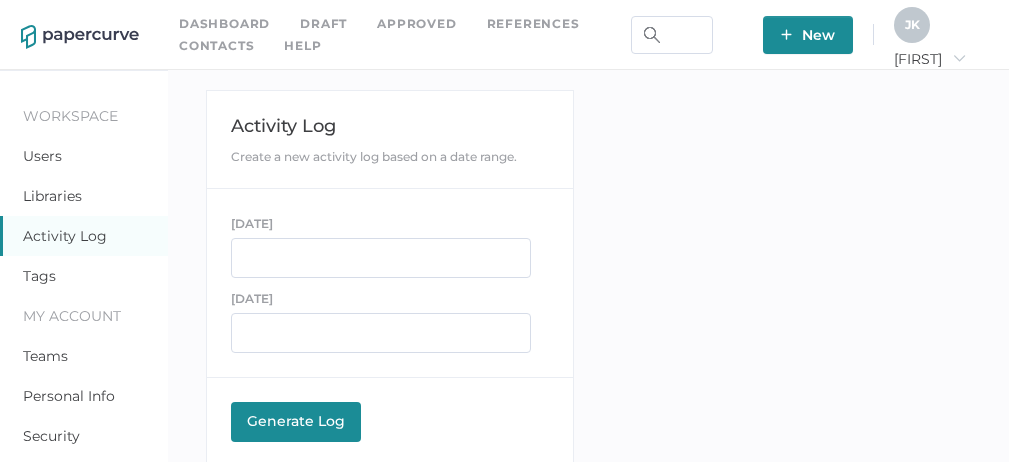 click on "Contacts" at bounding box center [216, 46] 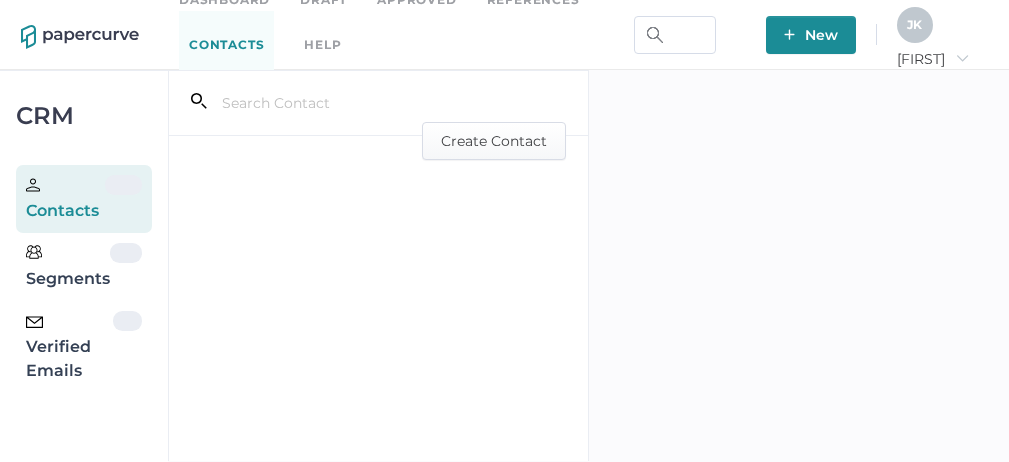 scroll, scrollTop: 0, scrollLeft: 0, axis: both 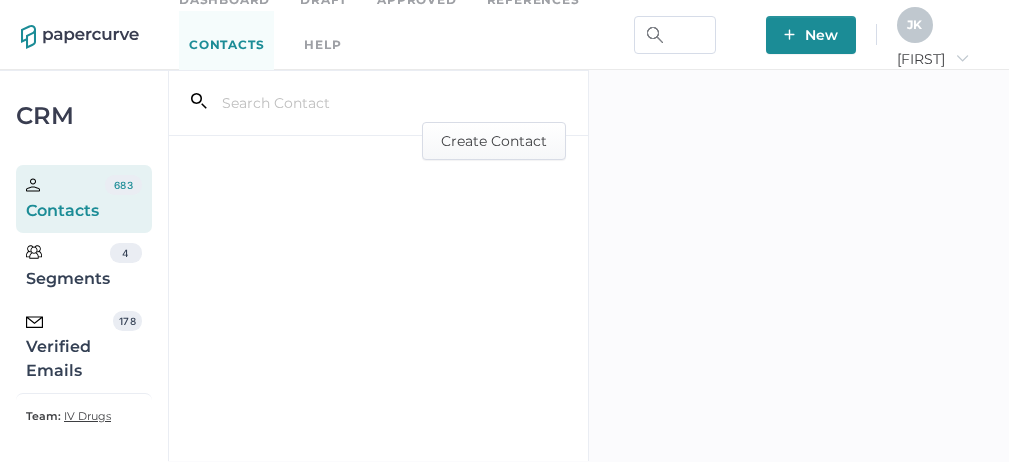 click on "Verified Emails" at bounding box center (69, 347) 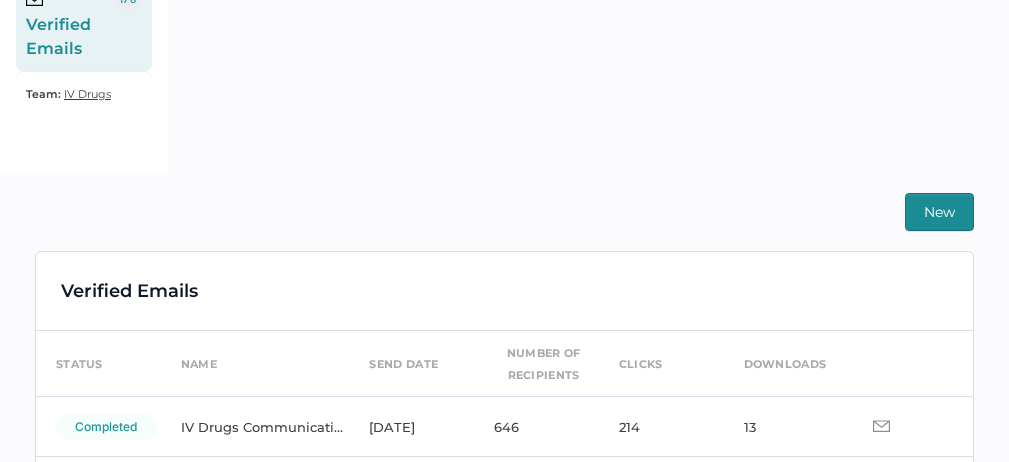 scroll, scrollTop: 391, scrollLeft: 0, axis: vertical 